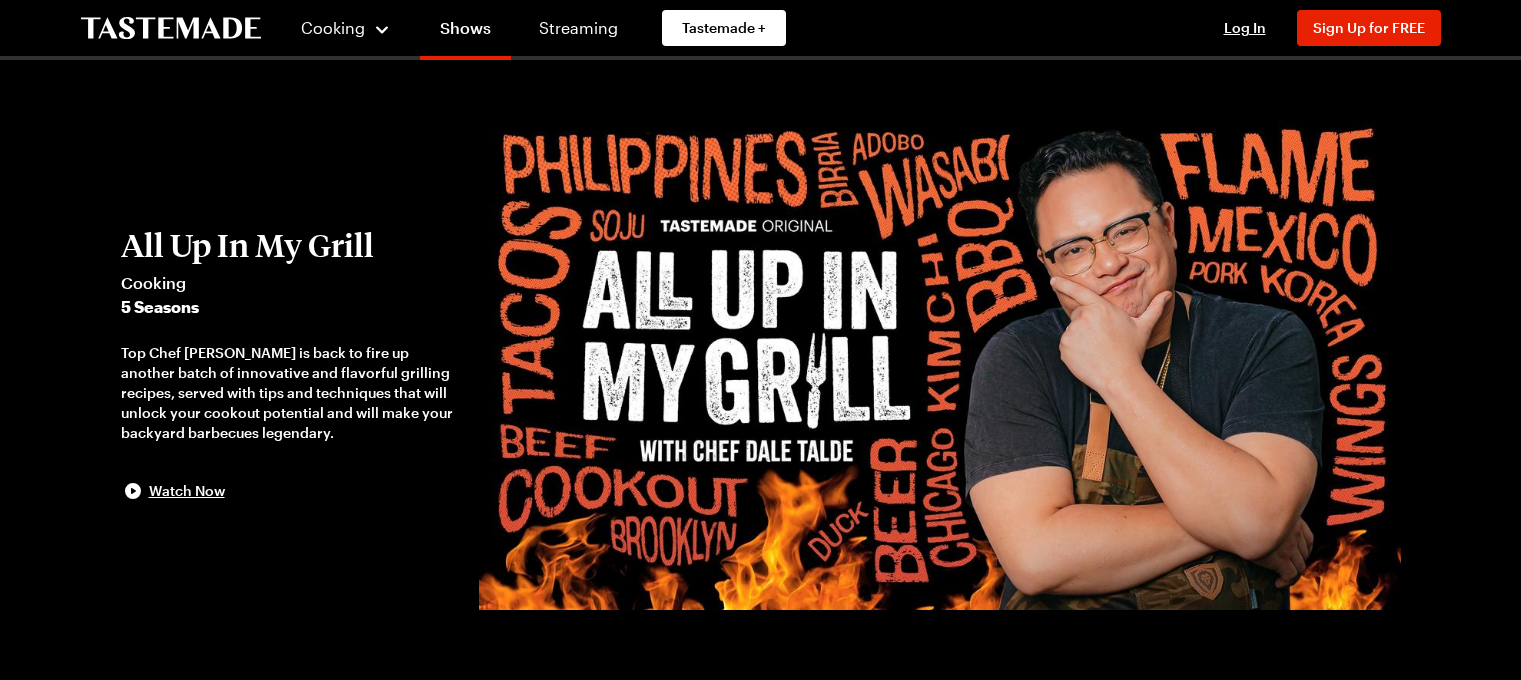 scroll, scrollTop: 0, scrollLeft: 0, axis: both 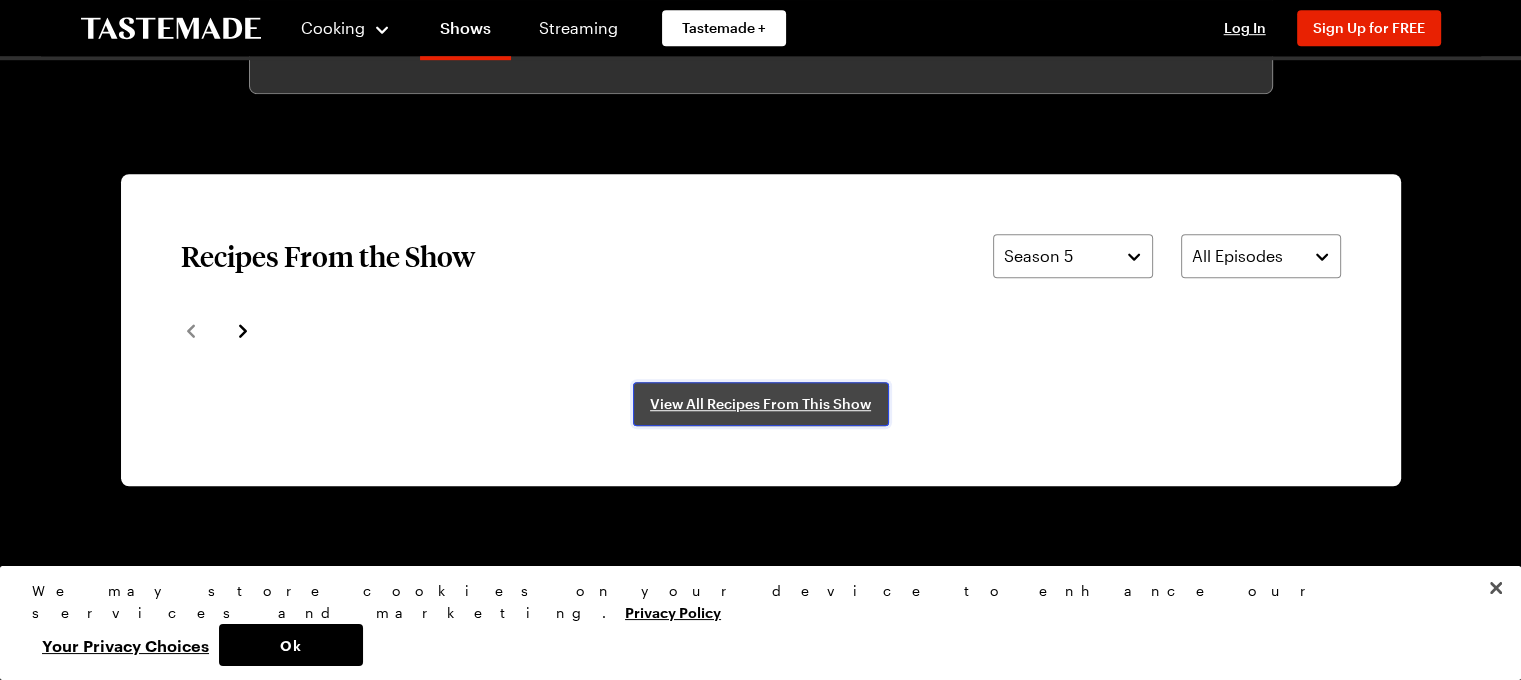 click on "View All Recipes From This Show" at bounding box center (760, 404) 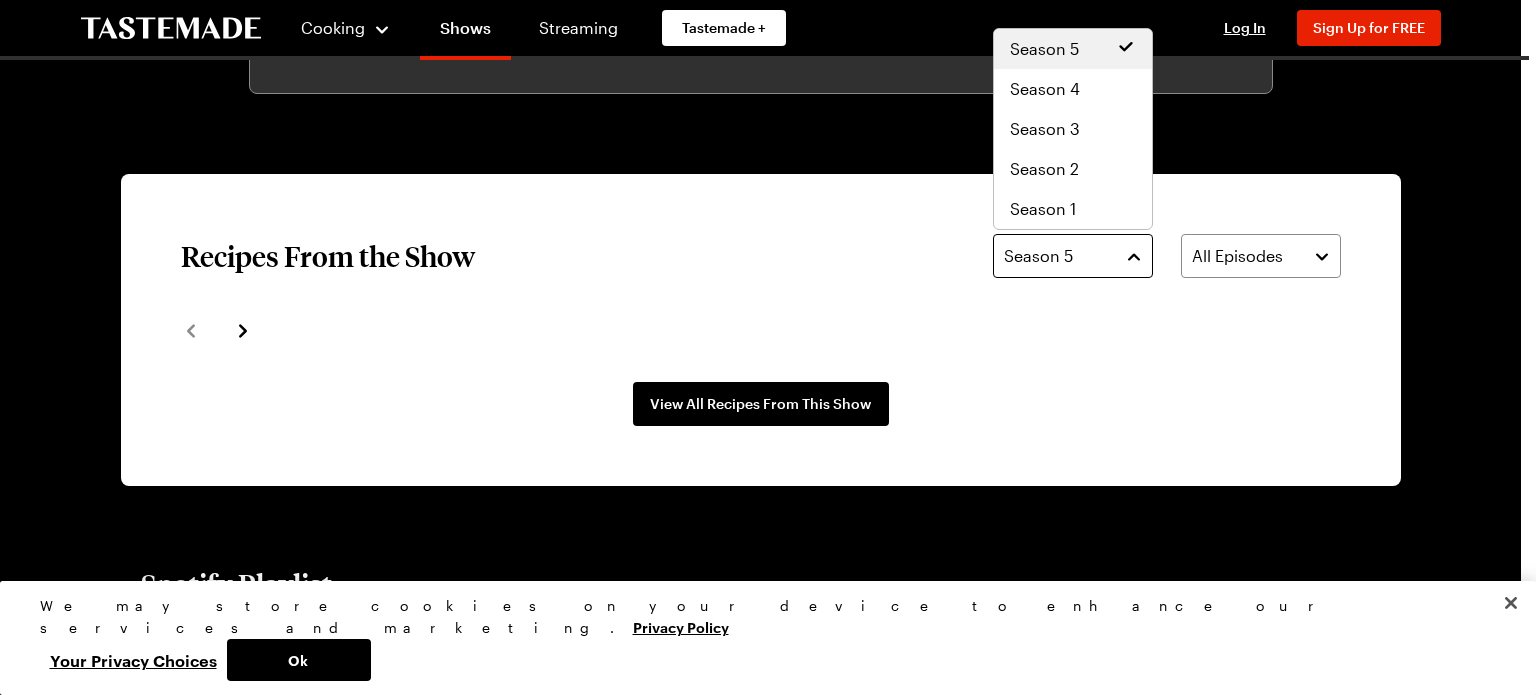 click on "Season 5" at bounding box center [1073, 256] 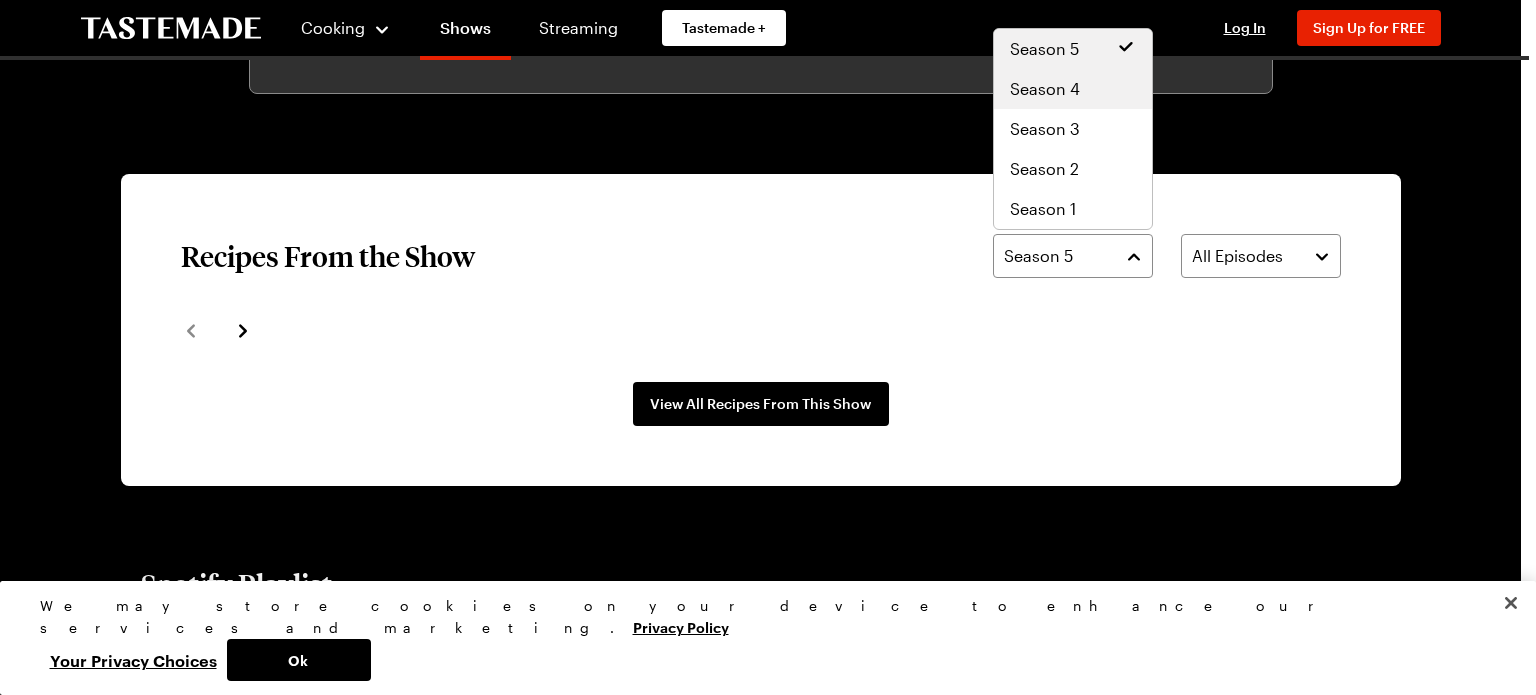 click on "Season 4" at bounding box center [1045, 89] 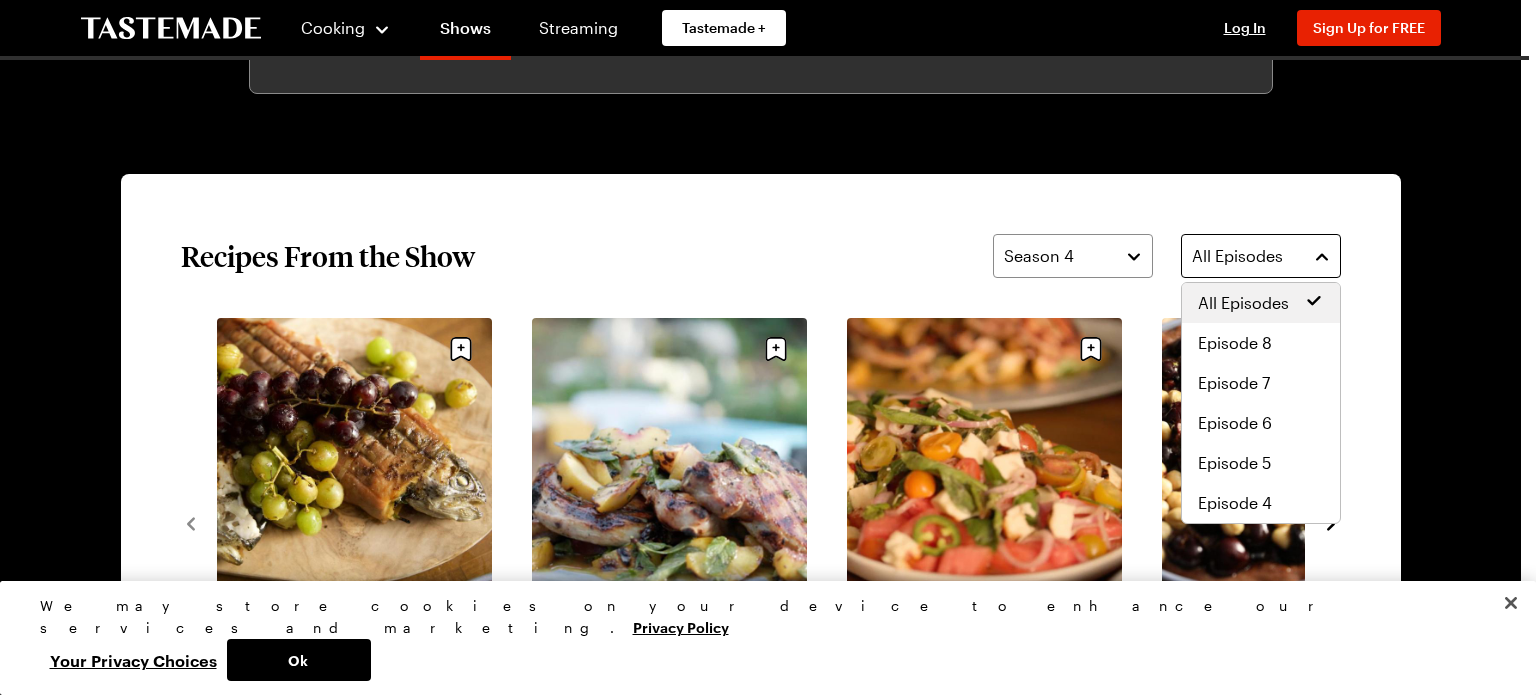 click on "All Episodes" at bounding box center [1261, 256] 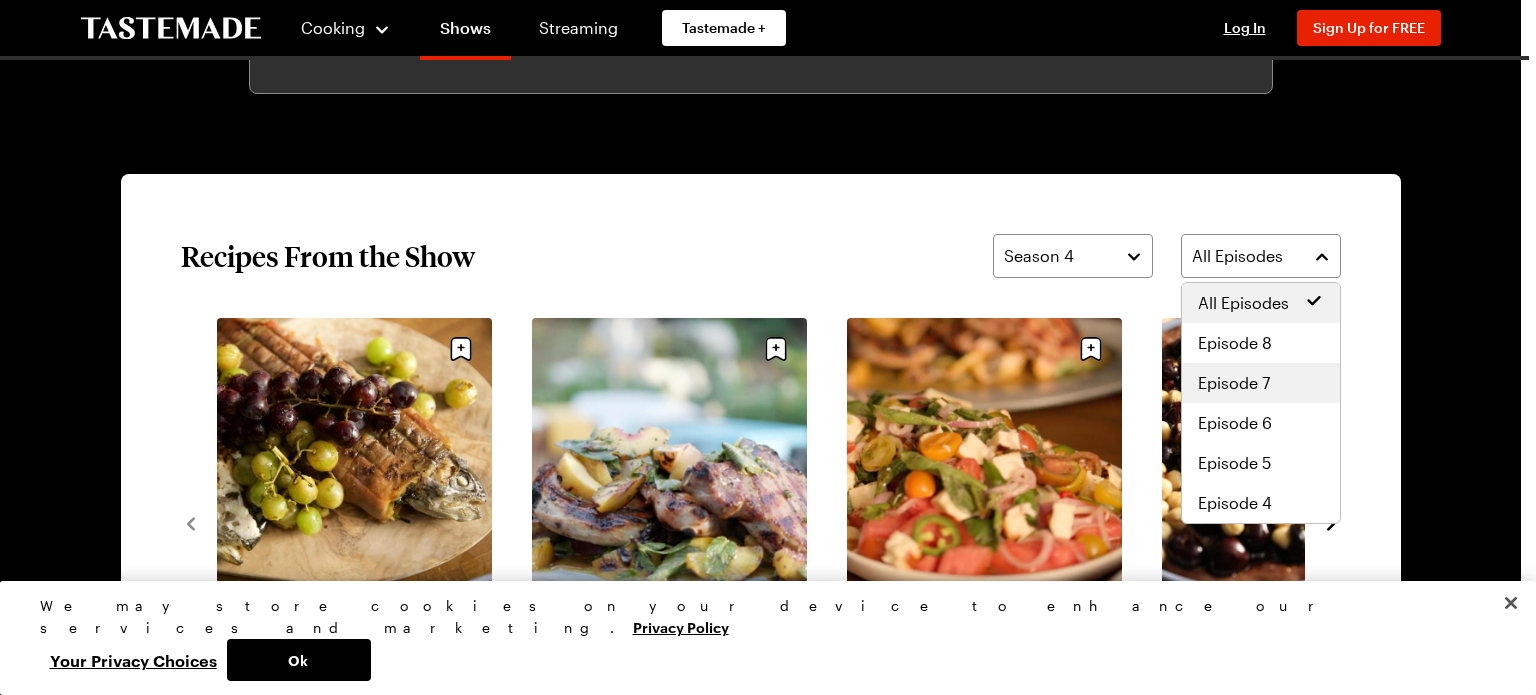 click on "Episode 7" at bounding box center (1261, 383) 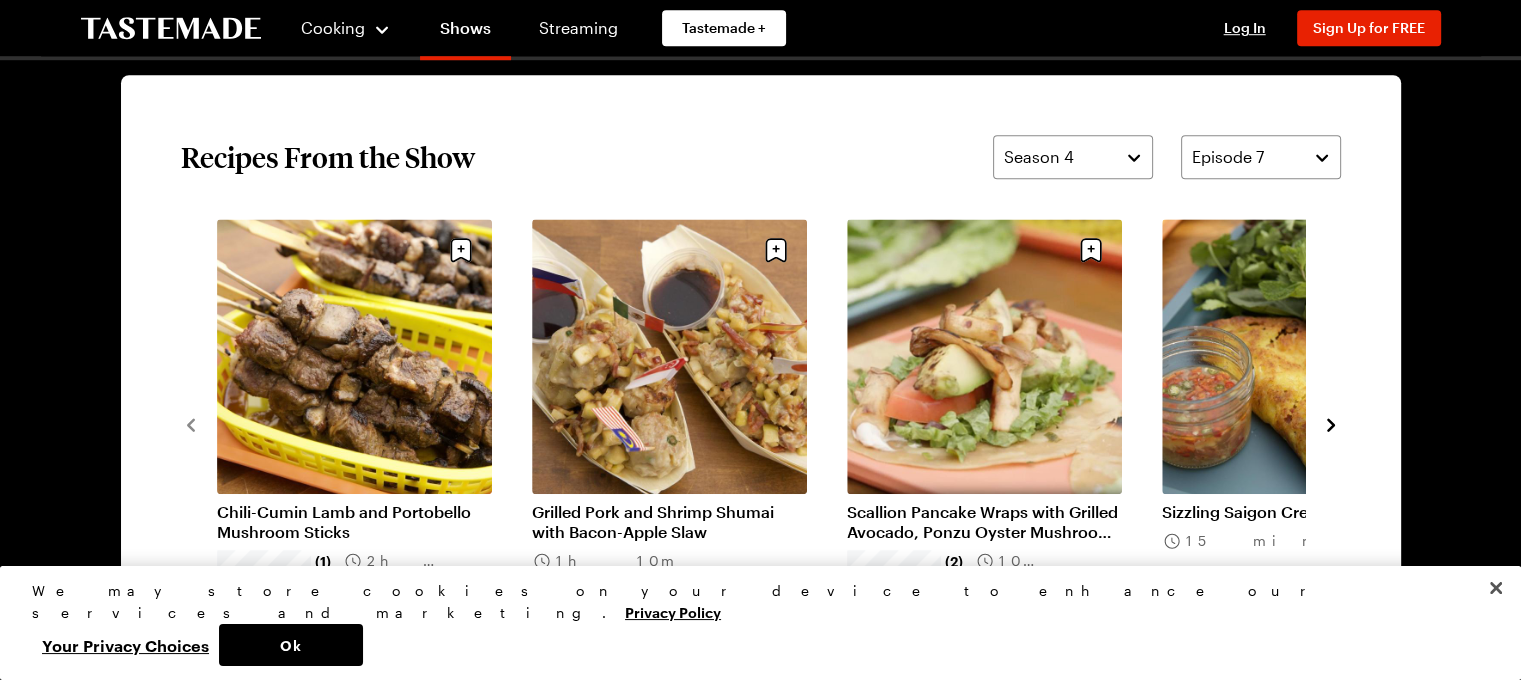 scroll, scrollTop: 1500, scrollLeft: 0, axis: vertical 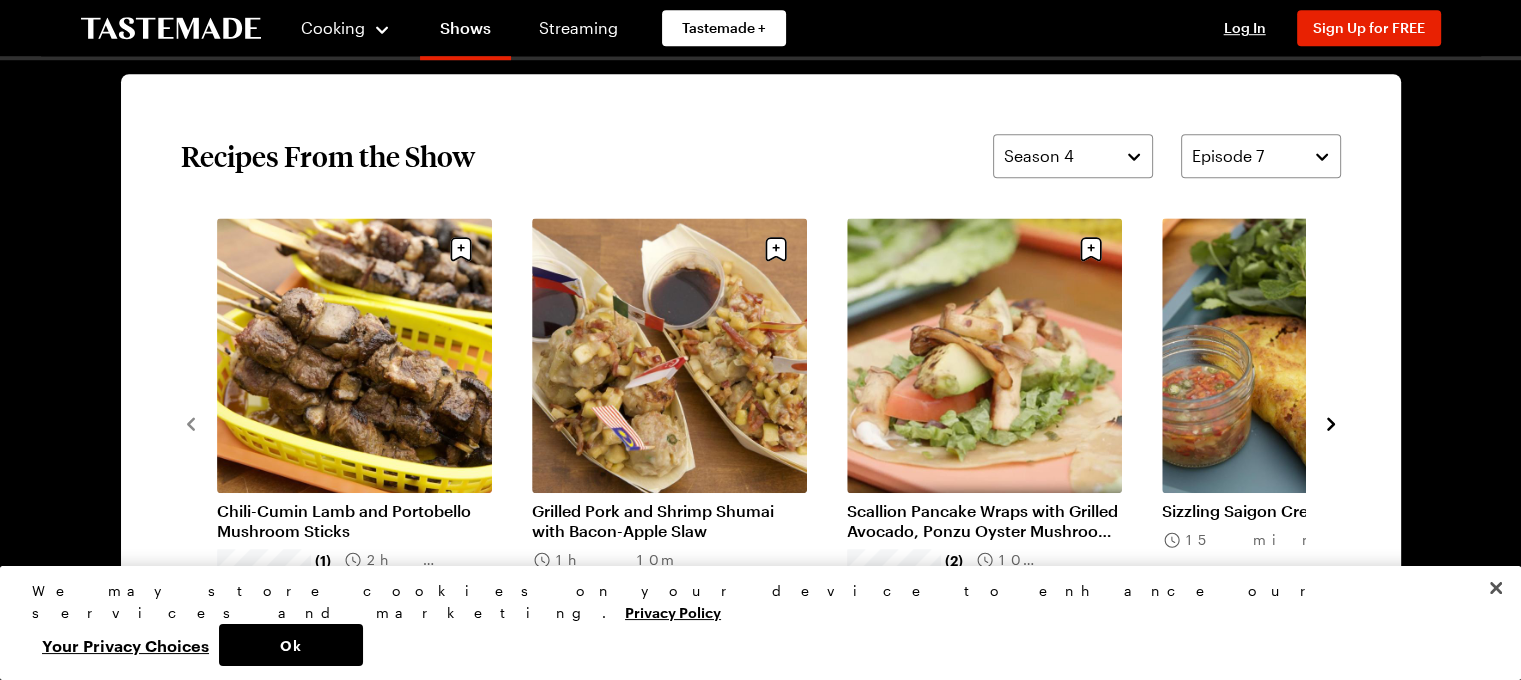 click 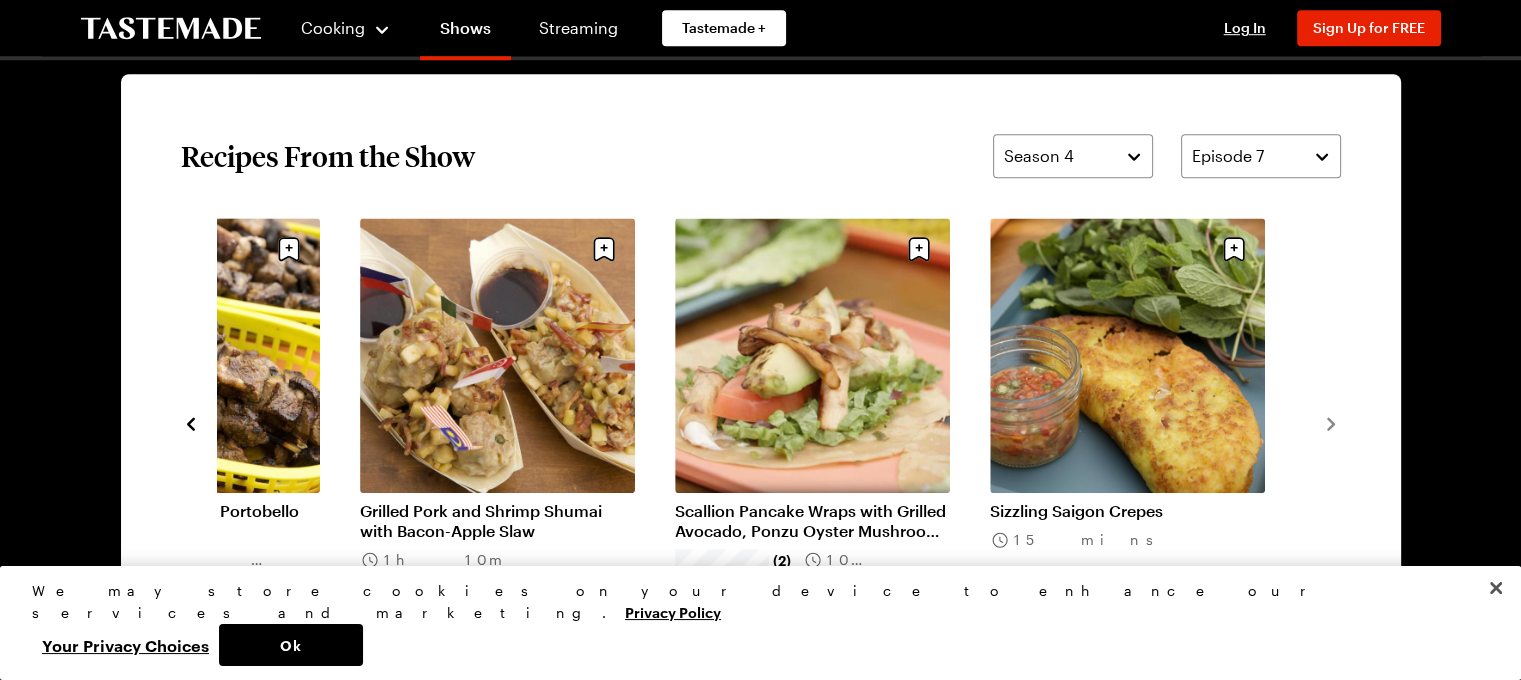 click 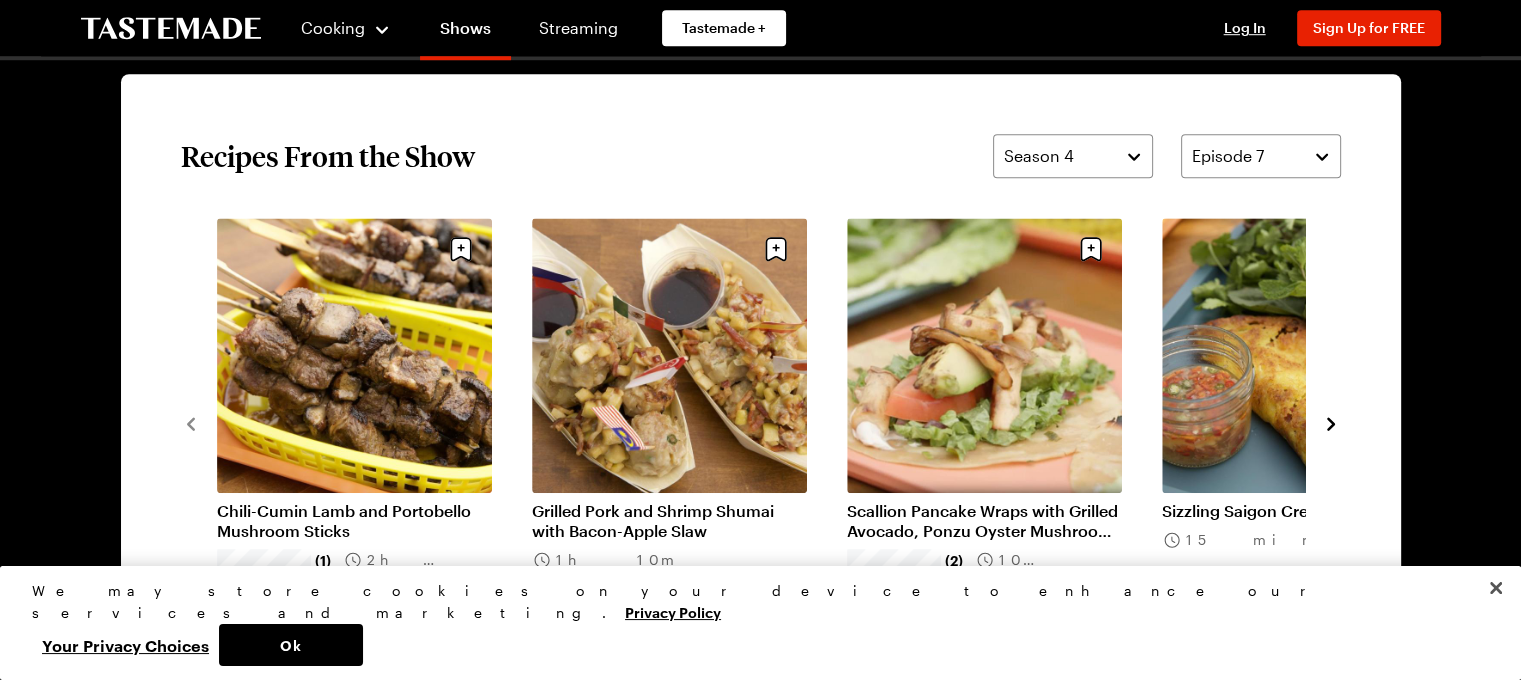 click on "Grilled Pork and Shrimp Shumai with Bacon-Apple Slaw" at bounding box center (669, 521) 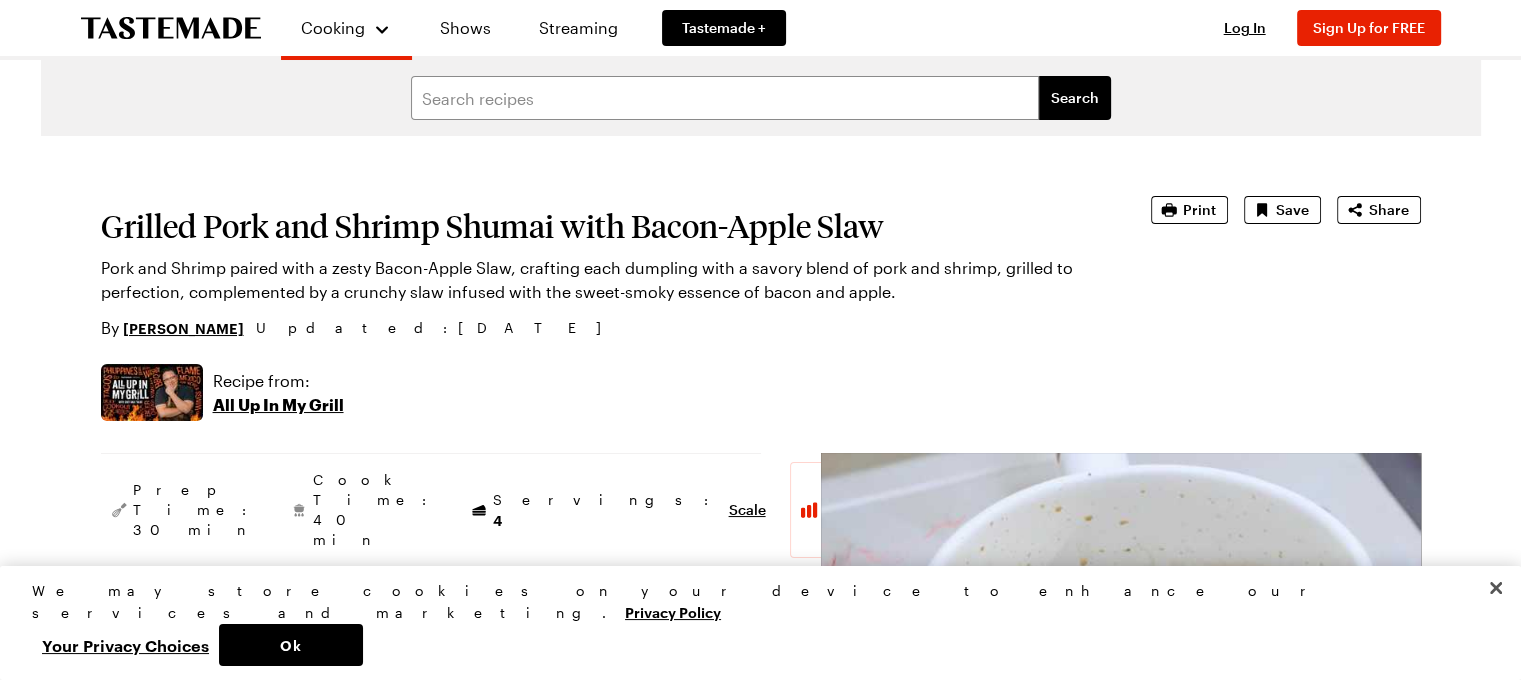 scroll, scrollTop: 0, scrollLeft: 0, axis: both 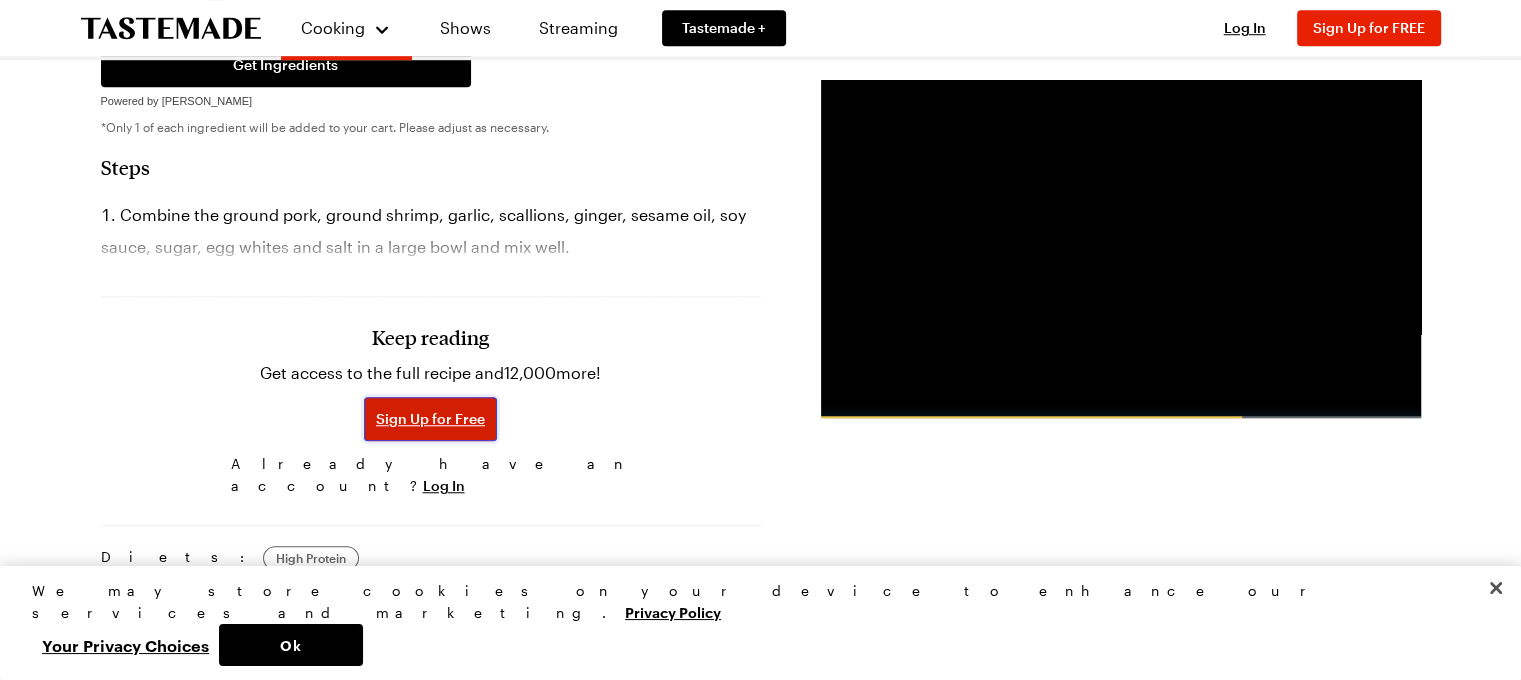 click on "Sign Up for Free" at bounding box center [430, 419] 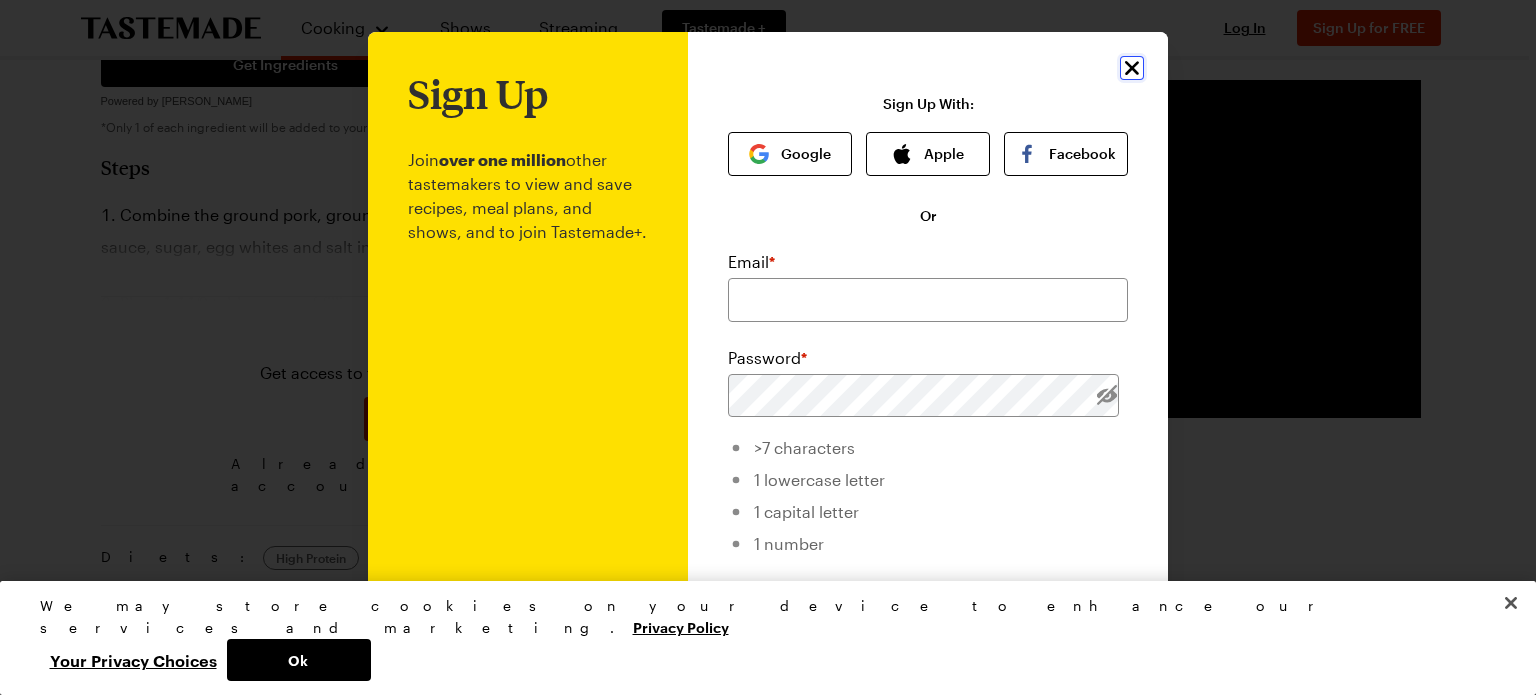 click 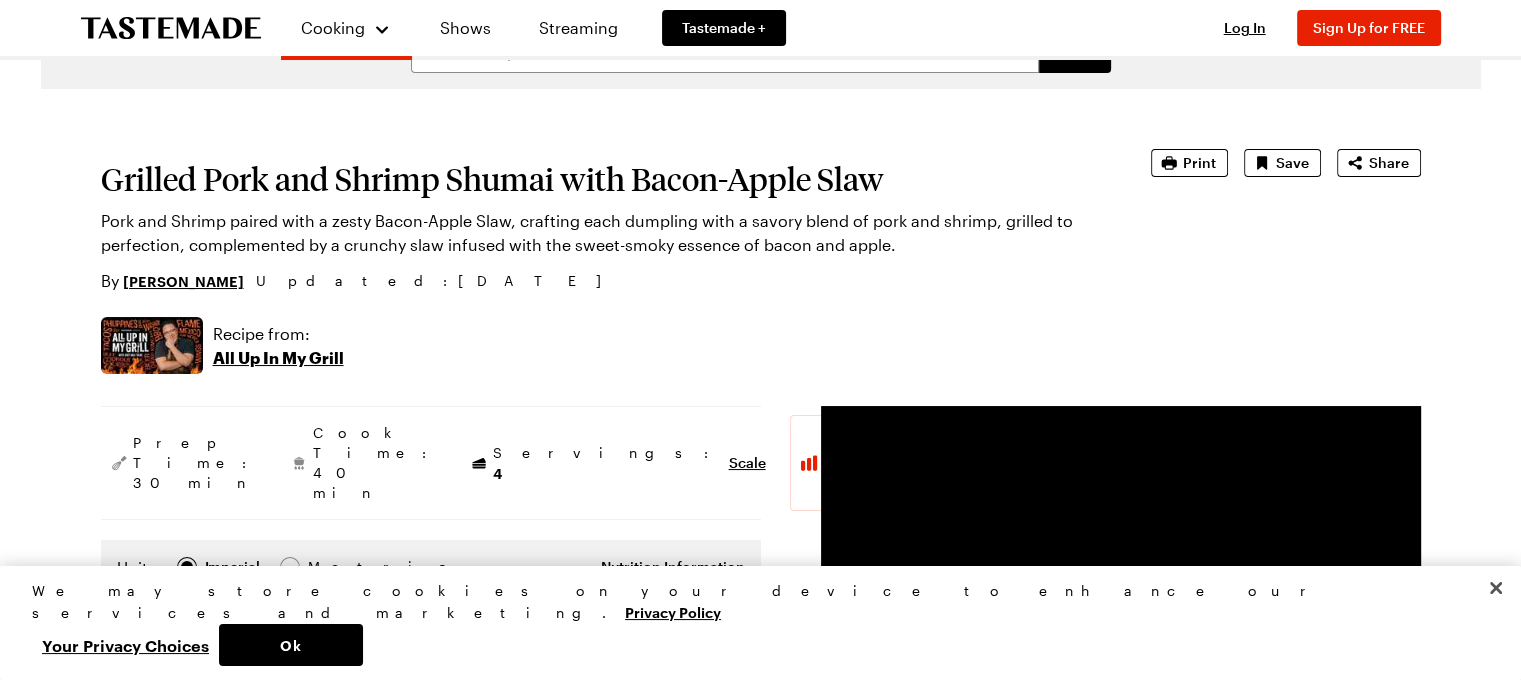 scroll, scrollTop: 0, scrollLeft: 0, axis: both 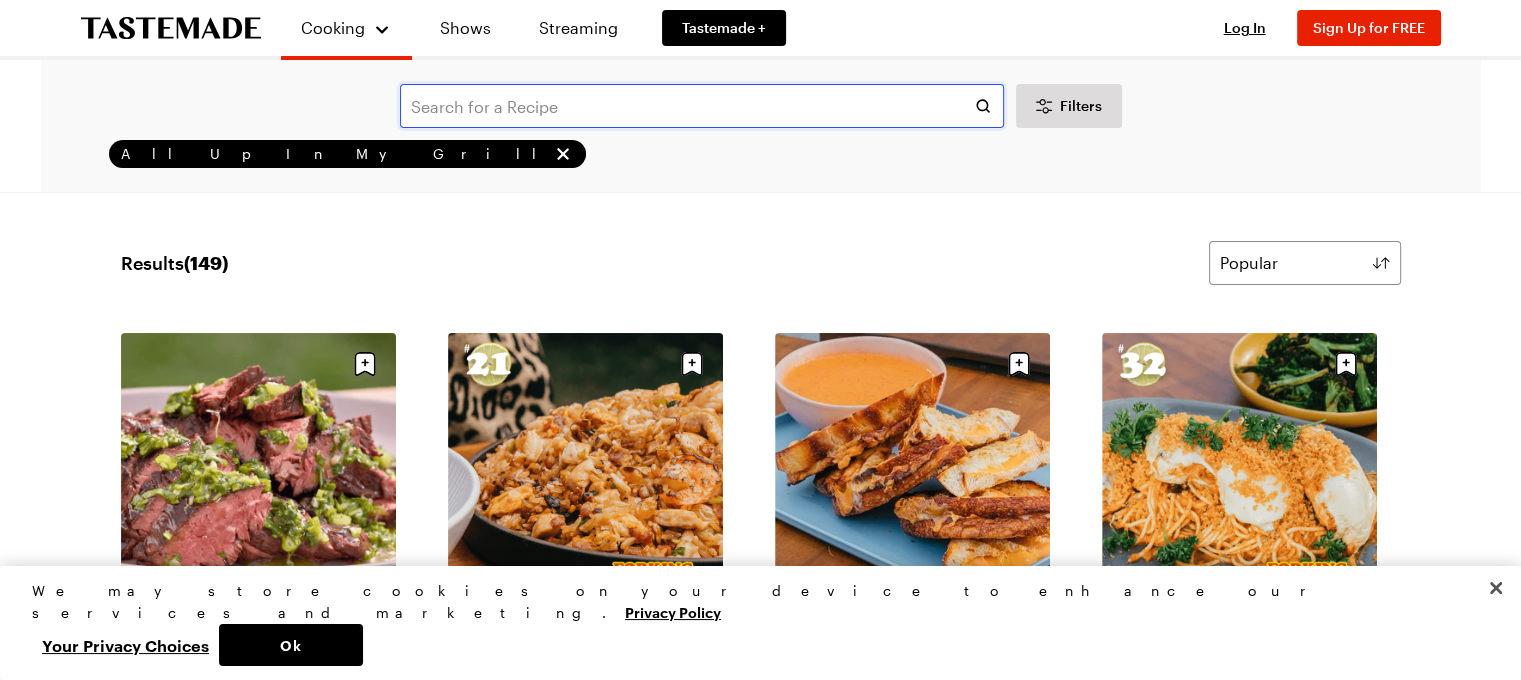 click at bounding box center [702, 106] 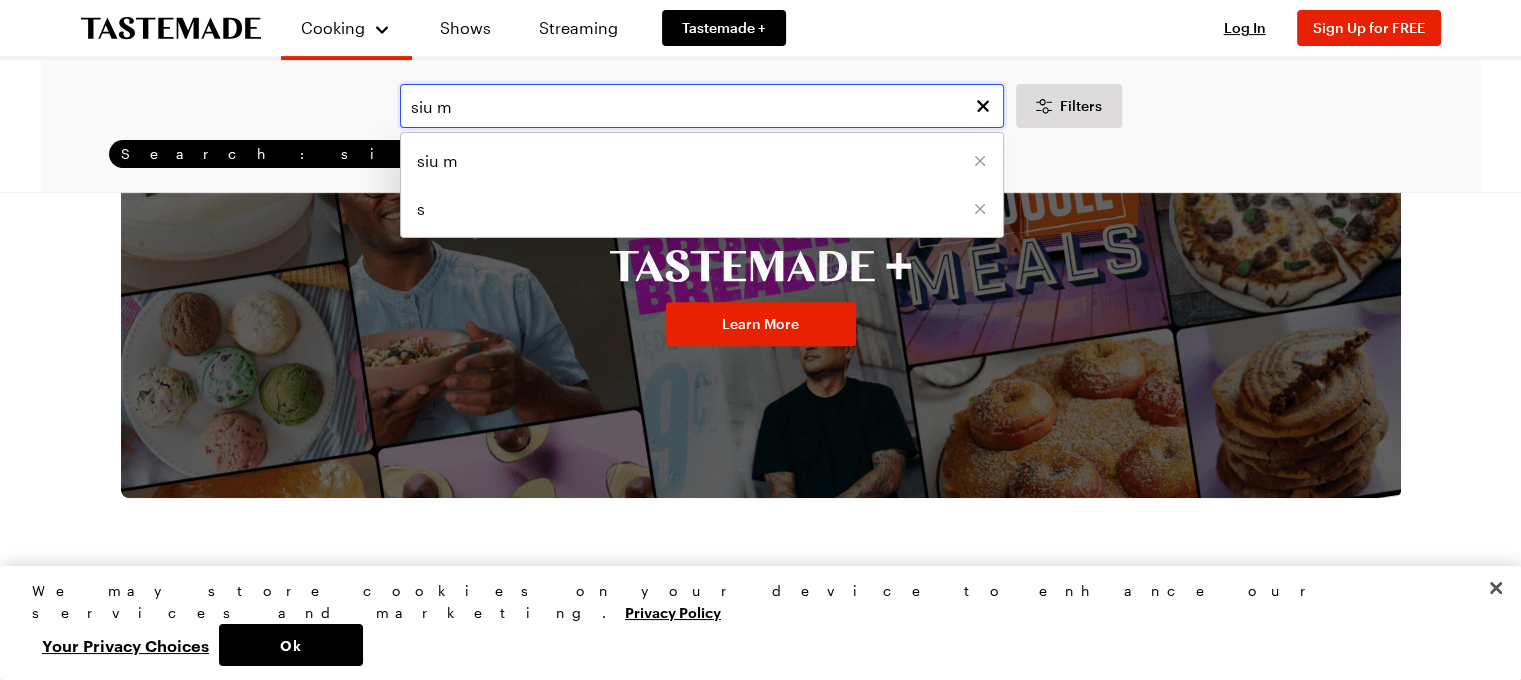 scroll, scrollTop: 700, scrollLeft: 0, axis: vertical 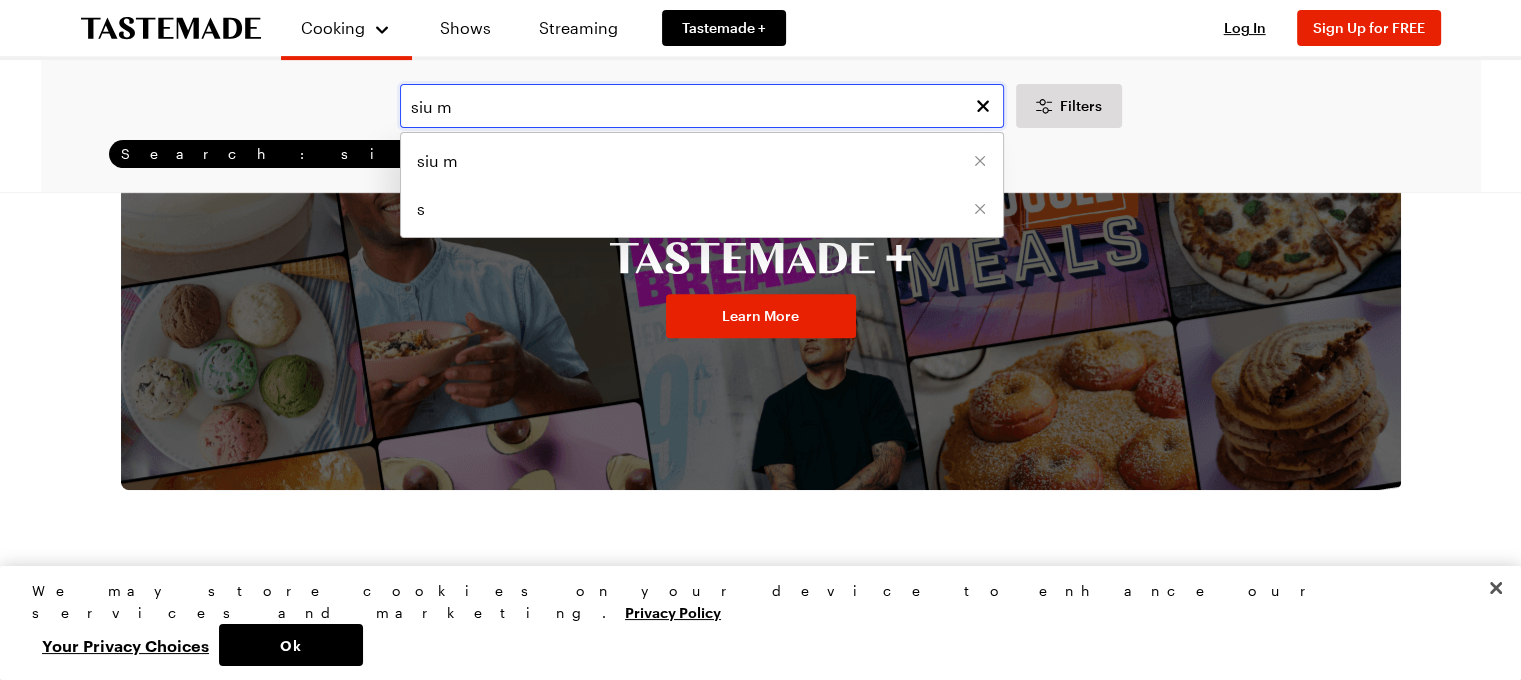 type on "siu m" 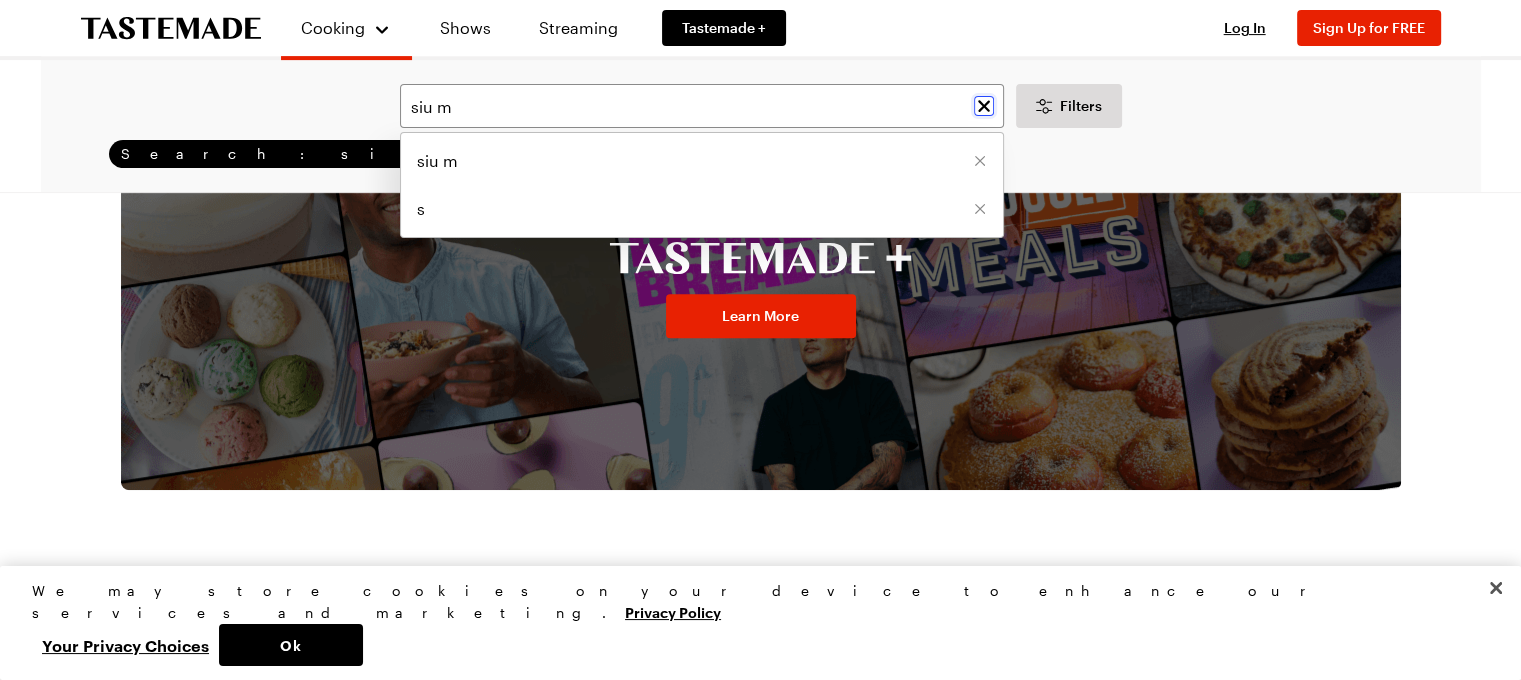 click 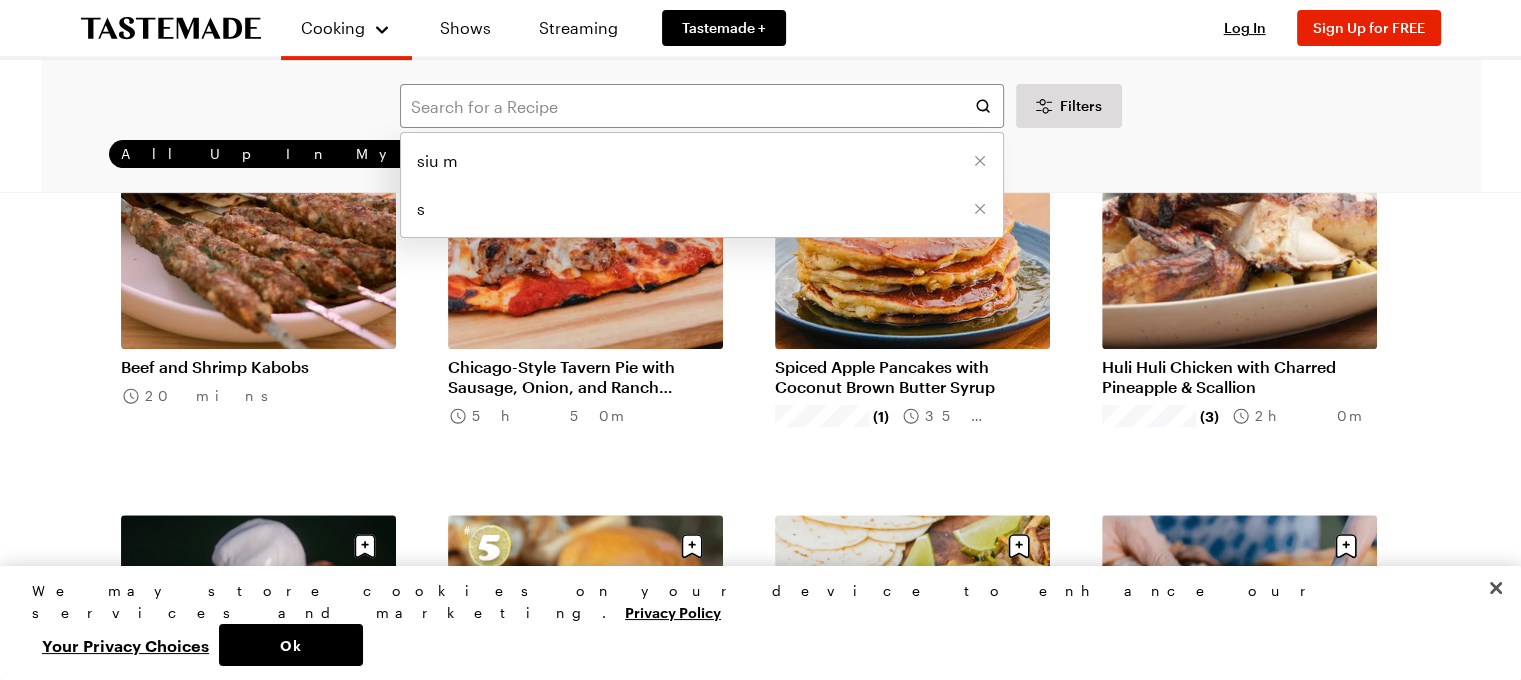 scroll, scrollTop: 0, scrollLeft: 0, axis: both 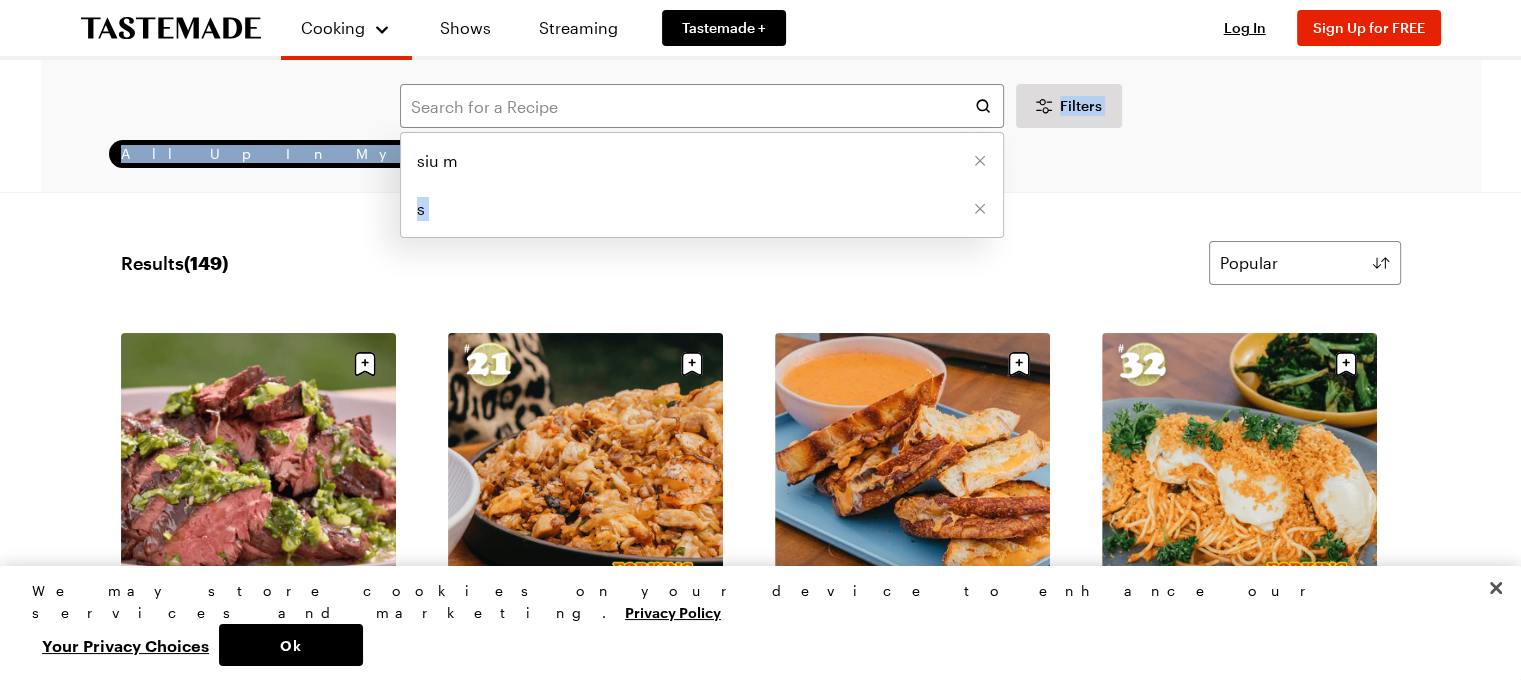 drag, startPoint x: 494, startPoint y: 155, endPoint x: 398, endPoint y: 155, distance: 96 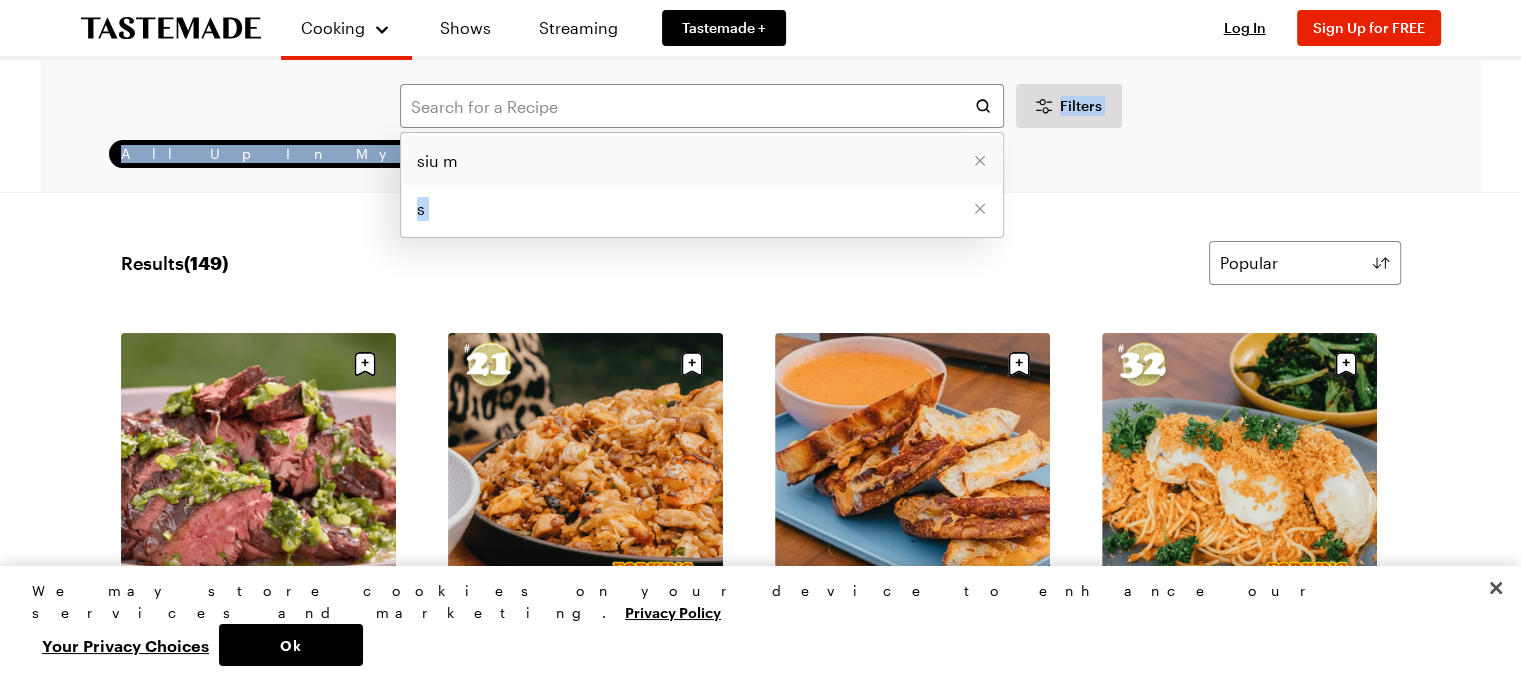 click on "siu m" at bounding box center [702, 161] 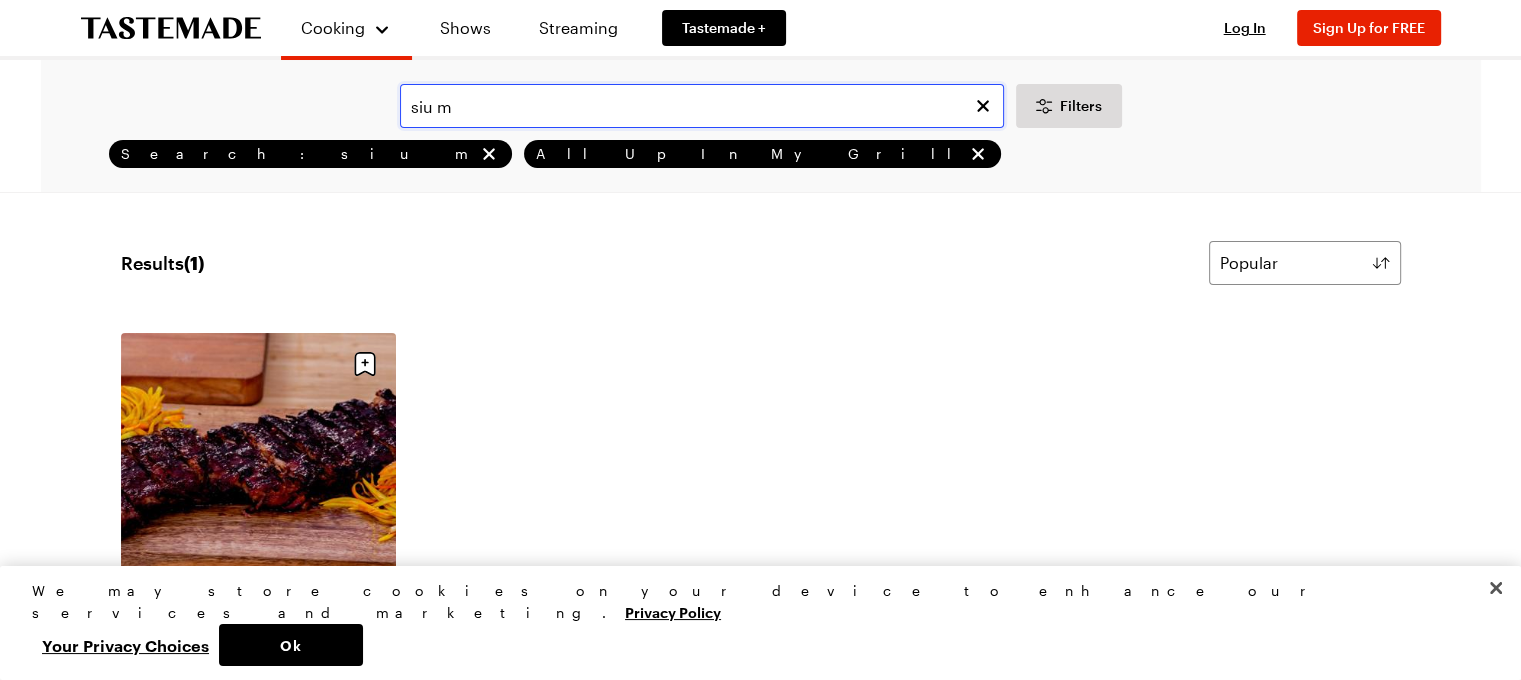 click on "siu m" at bounding box center [702, 106] 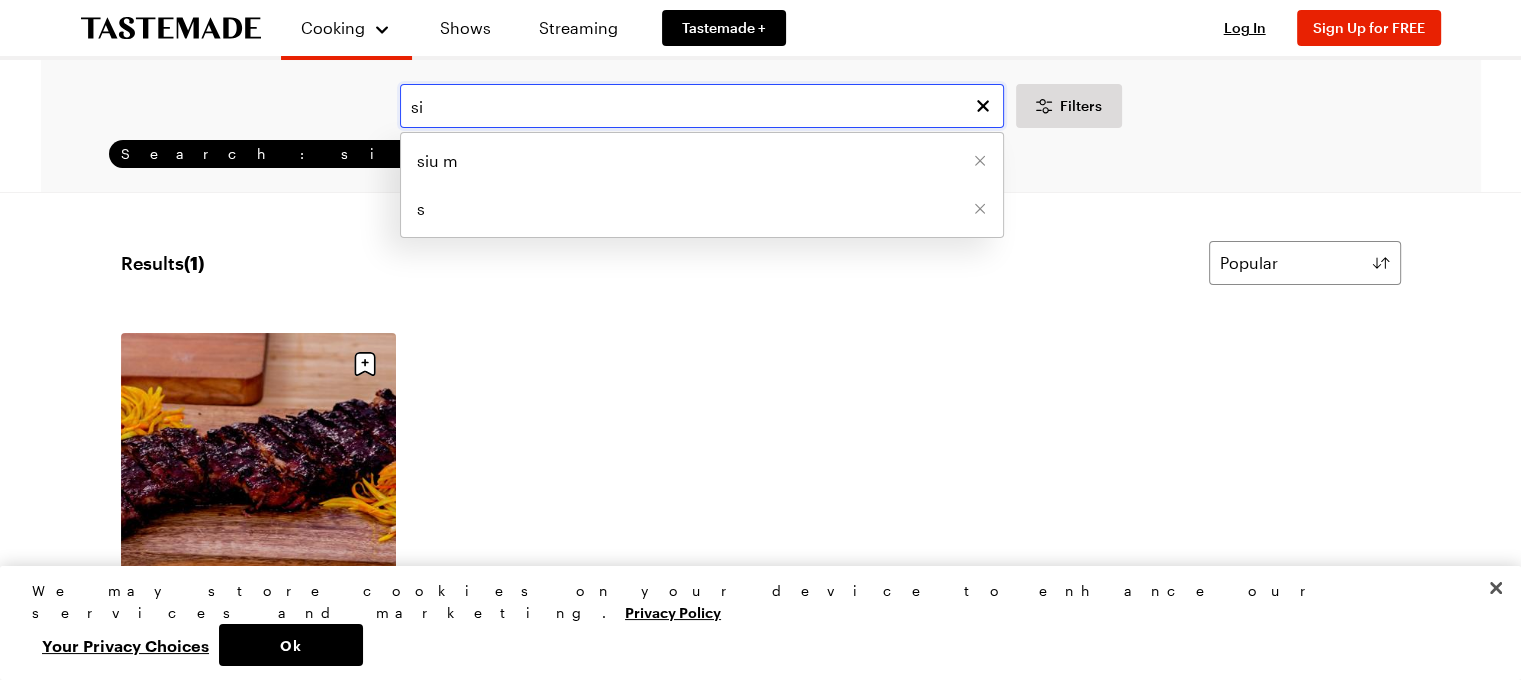 type on "s" 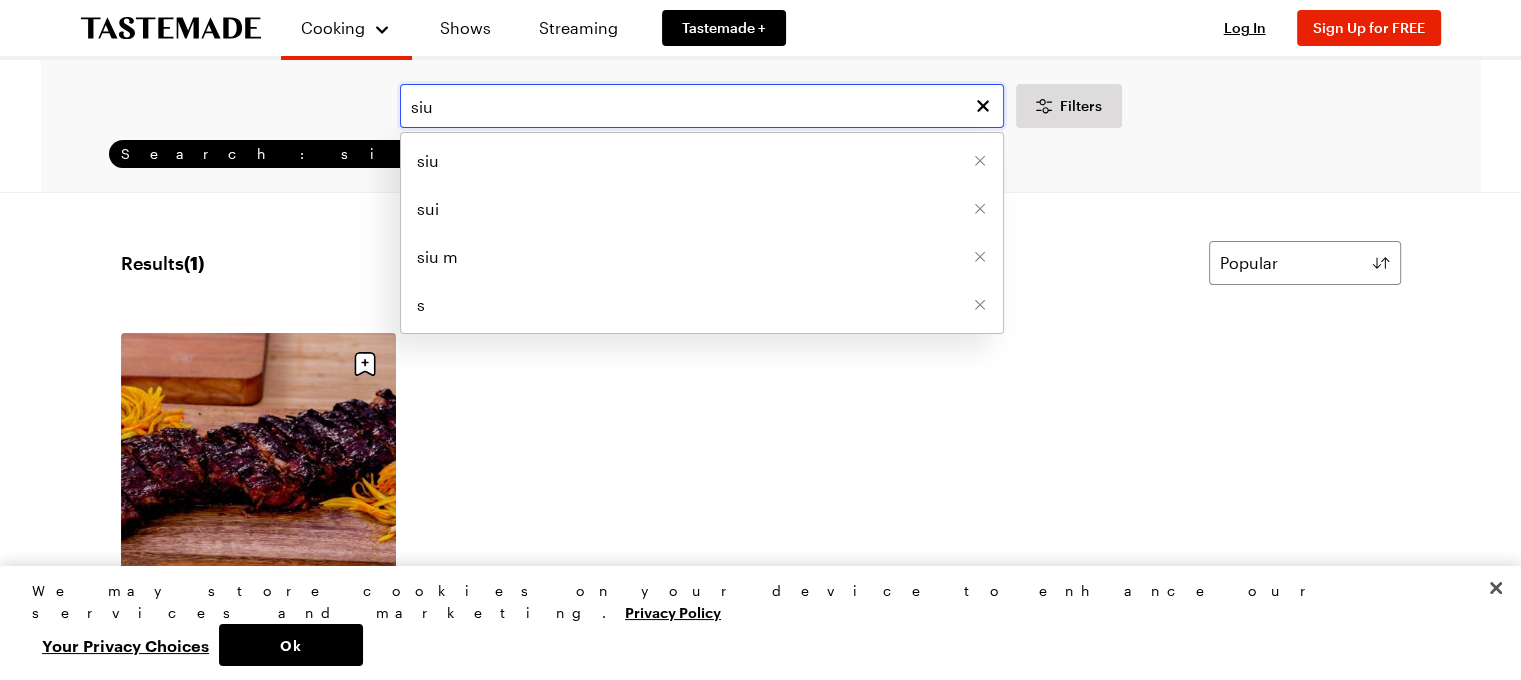 type on "siu" 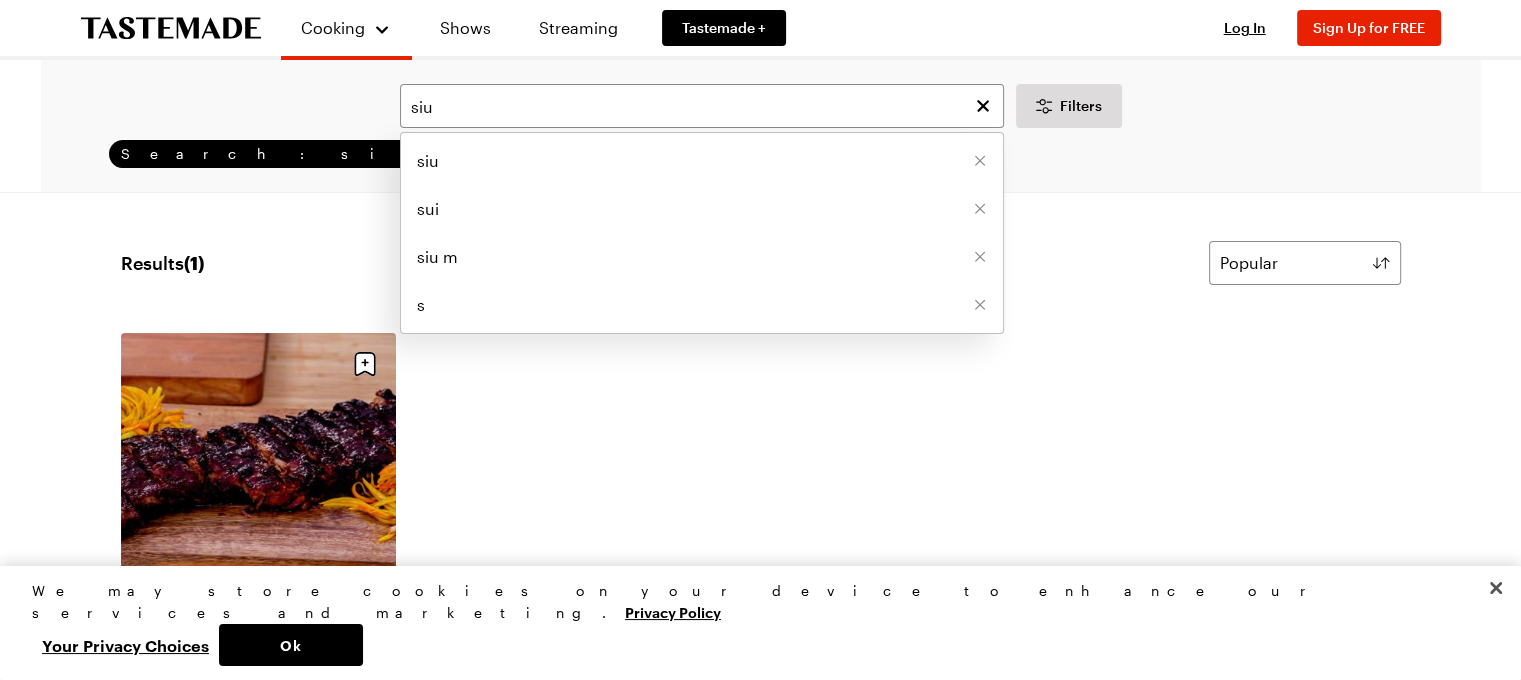 click on "Char Siu BBQ Ribs (1) 3h 15m" at bounding box center [761, 537] 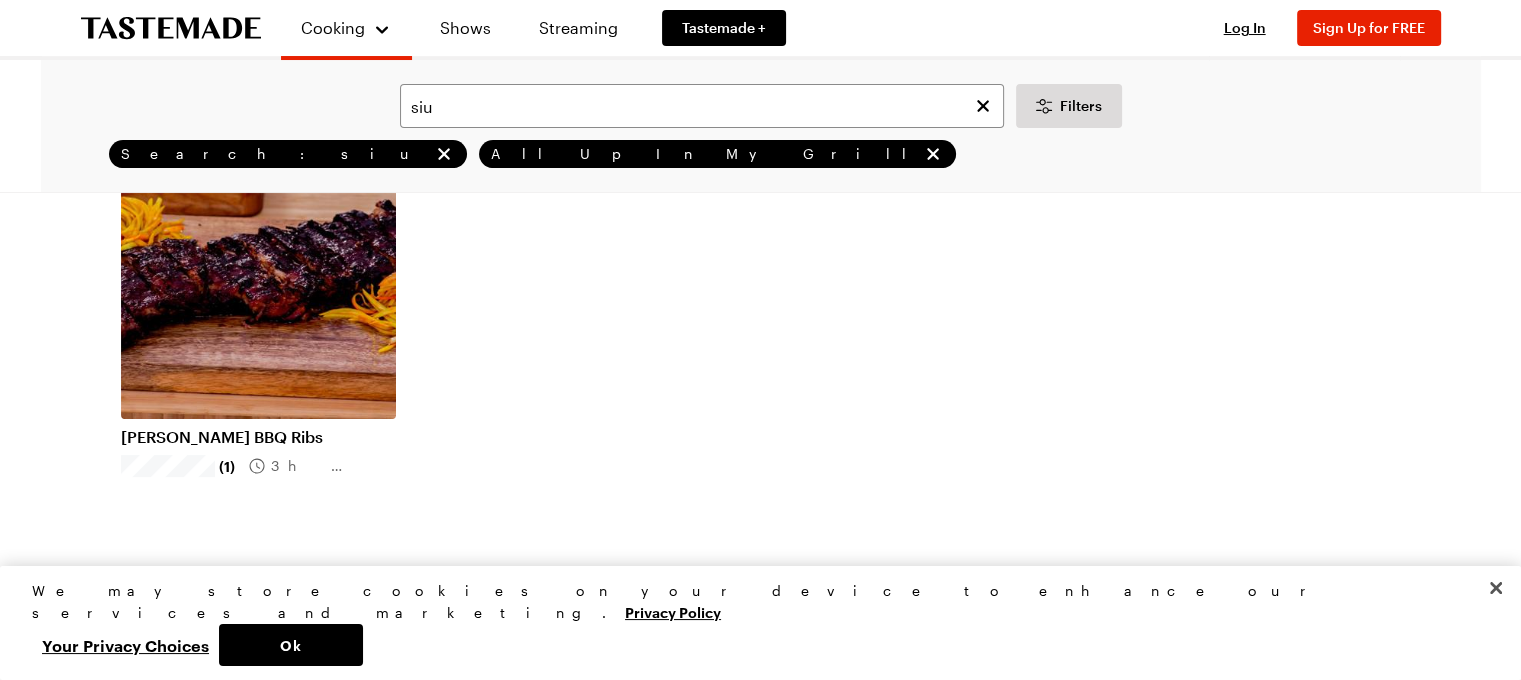scroll, scrollTop: 200, scrollLeft: 0, axis: vertical 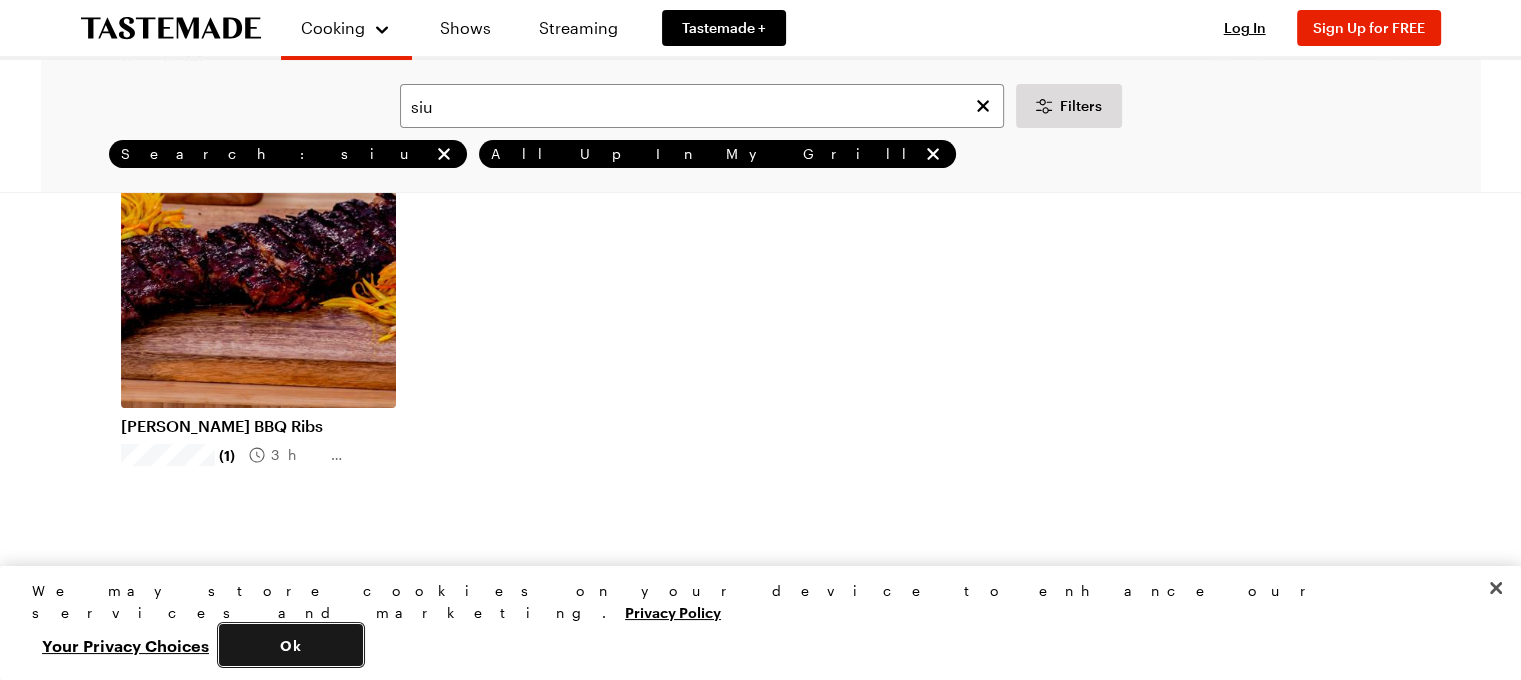 click on "Ok" at bounding box center [291, 645] 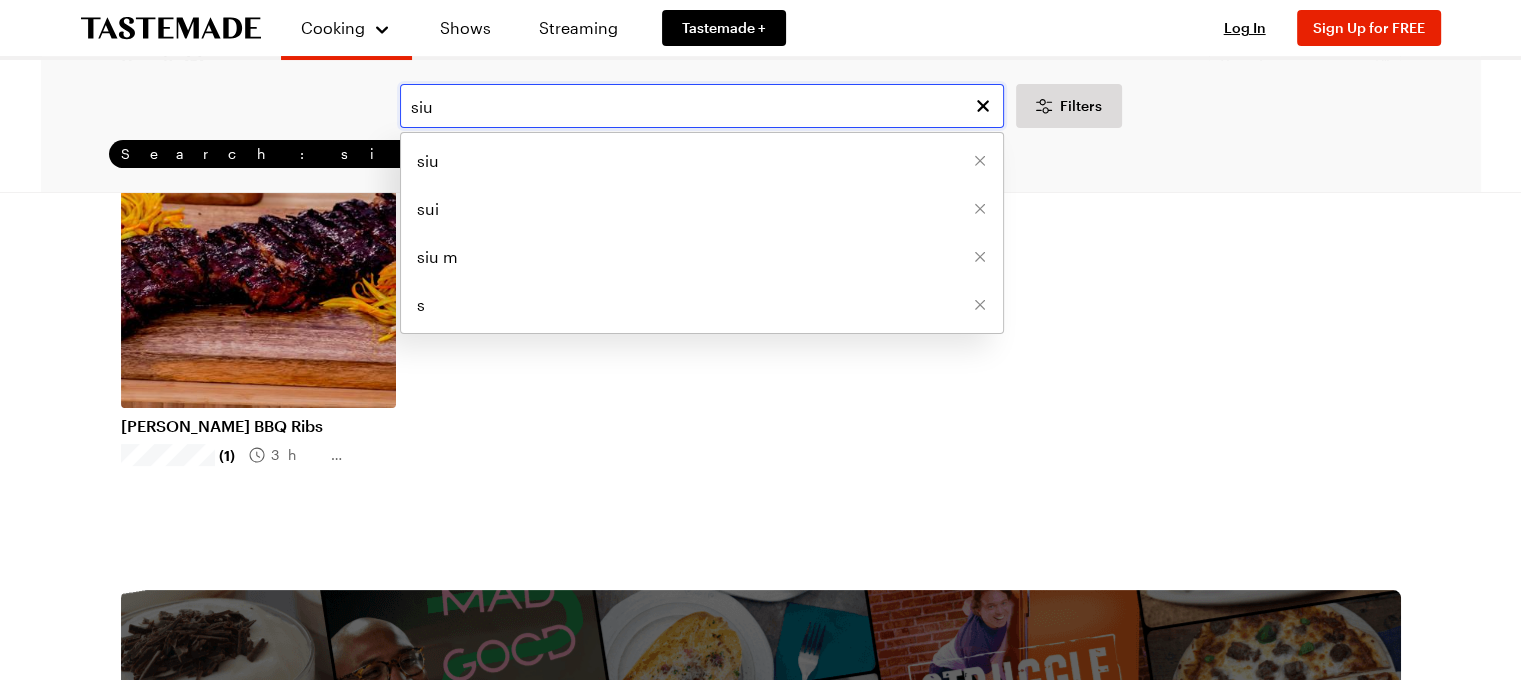 drag, startPoint x: 503, startPoint y: 110, endPoint x: 379, endPoint y: 107, distance: 124.036285 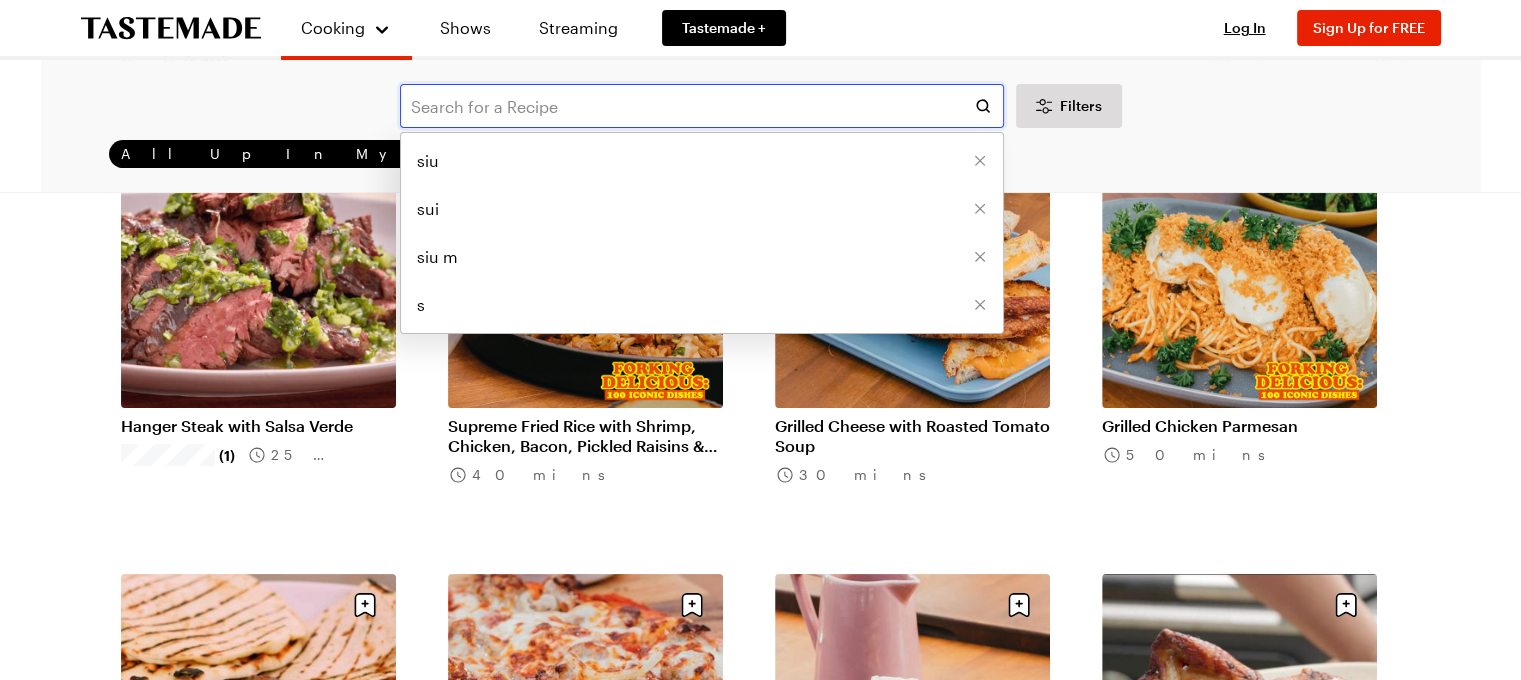 scroll, scrollTop: 0, scrollLeft: 0, axis: both 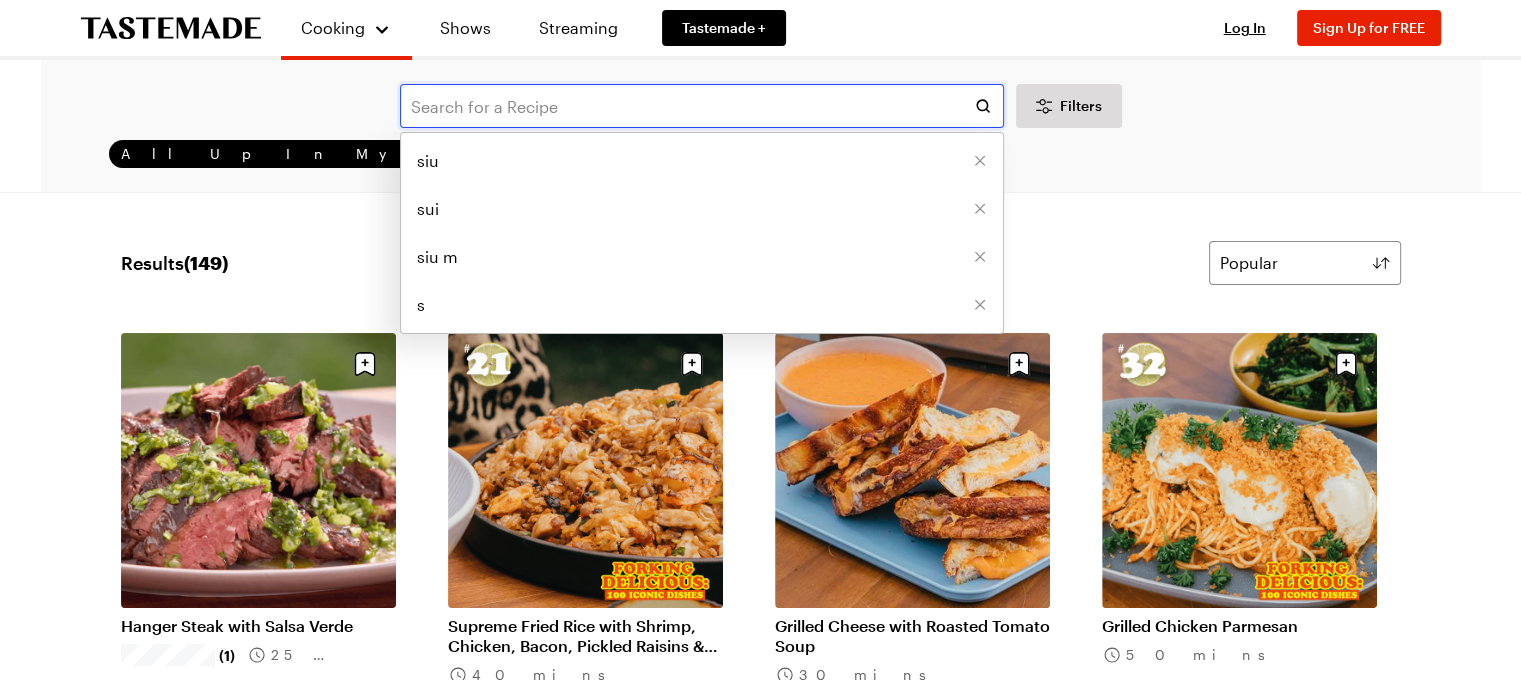type 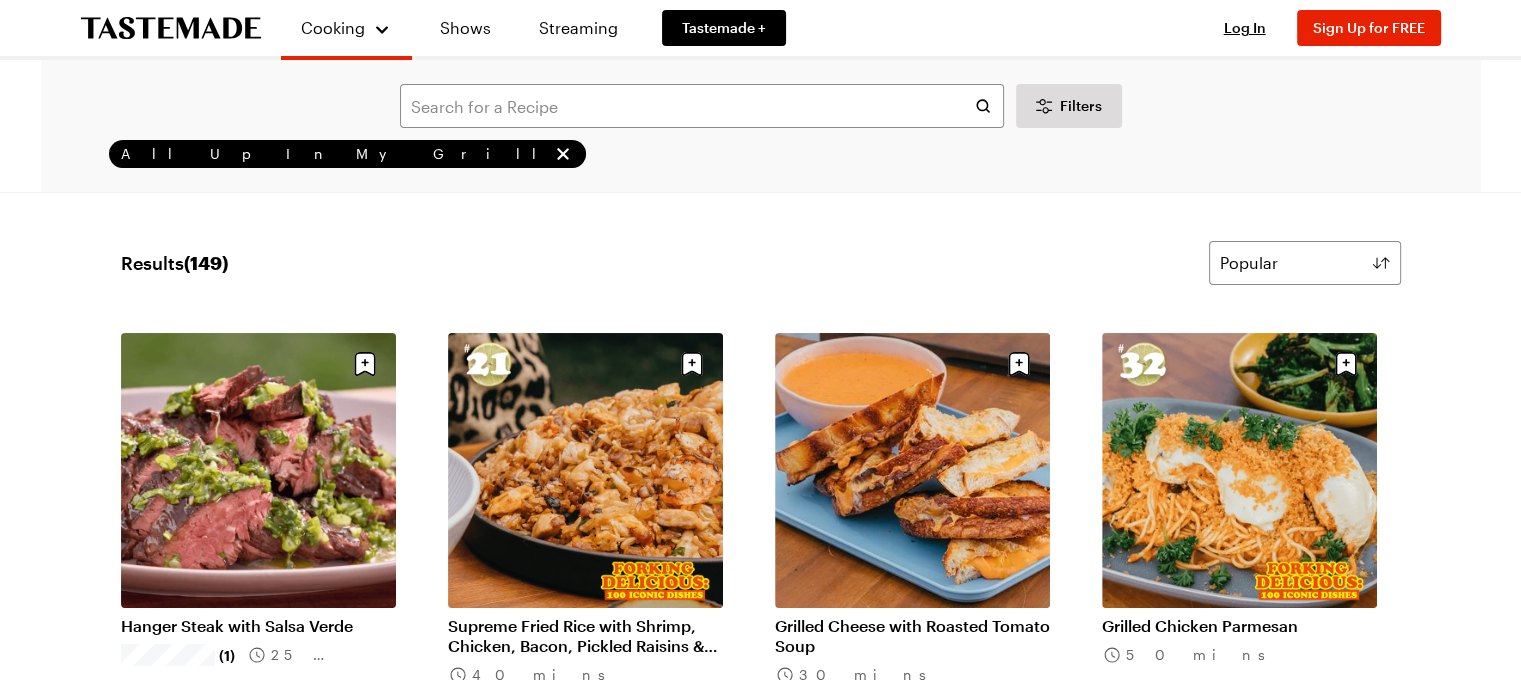 click on "Filters All Up In My Grill Search Results  ( 149 ) Popular Load More Hanger Steak with Salsa Verde (1) 25 mins Supreme Fried Rice with Shrimp, Chicken, Bacon, Pickled Raisins & Jalapenos 40 mins Grilled Cheese with Roasted Tomato Soup 30 mins Grilled Chicken Parmesan 50 mins Beef and Shrimp Kabobs 20 mins Chicago-Style Tavern Pie with Sausage, Onion, and Ranch Dressing 5h 50m Spiced Apple Pancakes with Coconut Brown Butter Syrup (1) 35 mins Huli Huli Chicken with Charred Pineapple & Scallion (3) 2h 0m Bananas Foster with Vanilla Ice Cream 30 mins Brisket Burger with Grilled Onions and Blue Cheese Sauce (1) 40 mins NY Strip Steak with Roasted Onions & Poblanos 1h 40m Italian Beef Combo, Chili Crisp Cheese Sauce, Giardiniera (1) 8h 20m Maple Sausage, Egg, and Cheese Fried Rice (2) 25 mins Black Pepper BBQ Shrimp Po’boy (2) 25 mins Angry Chicken (1) 1h 45m Detroit Style Pizza with Cheddar, Sausage, and Onion (1) 38 mins Grilled Pizza Pocket with Pepperoni & Pickled Chili Peppers 1h 5m Hawaiian Mac Salad (1)" at bounding box center (761, 1817) 